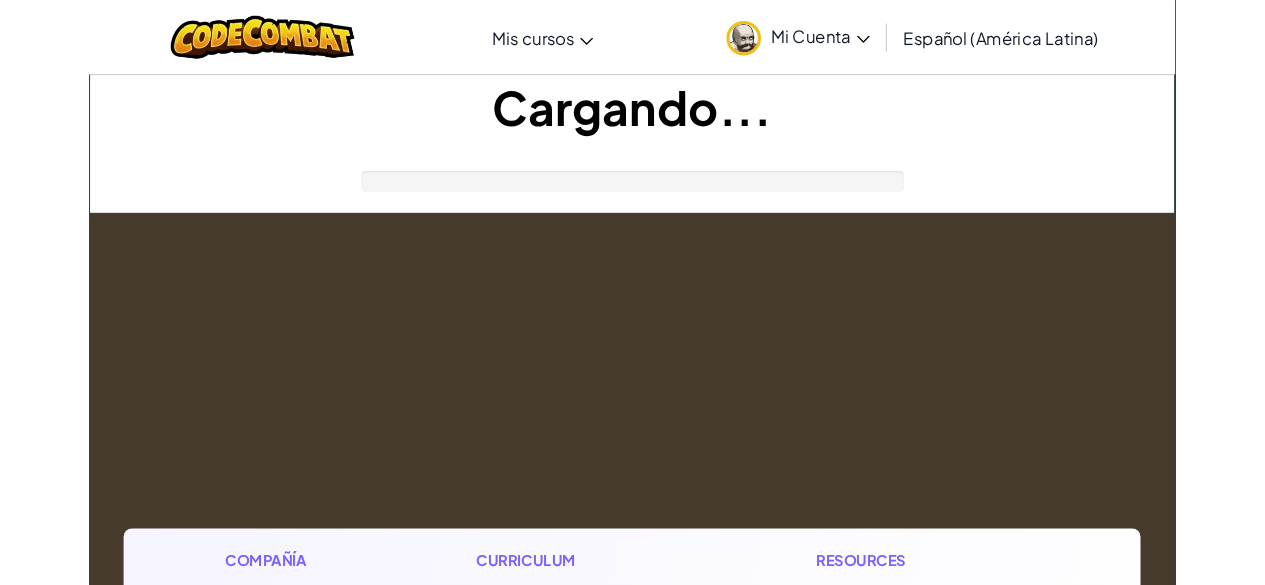 scroll, scrollTop: 0, scrollLeft: 0, axis: both 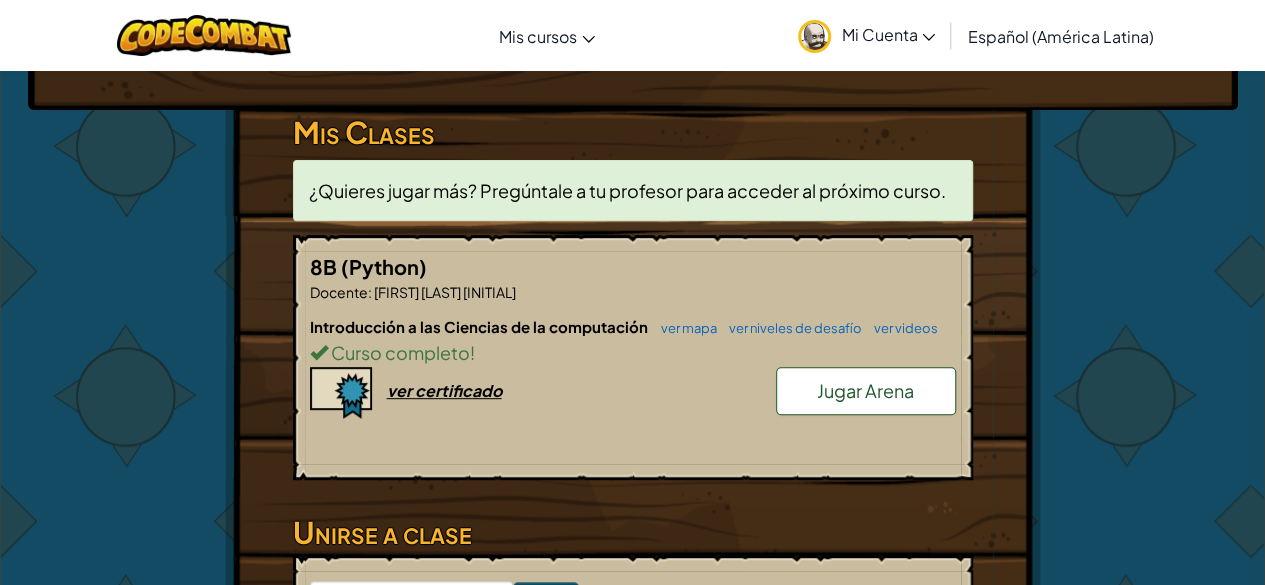 click on "Jugar Arena" at bounding box center [865, 390] 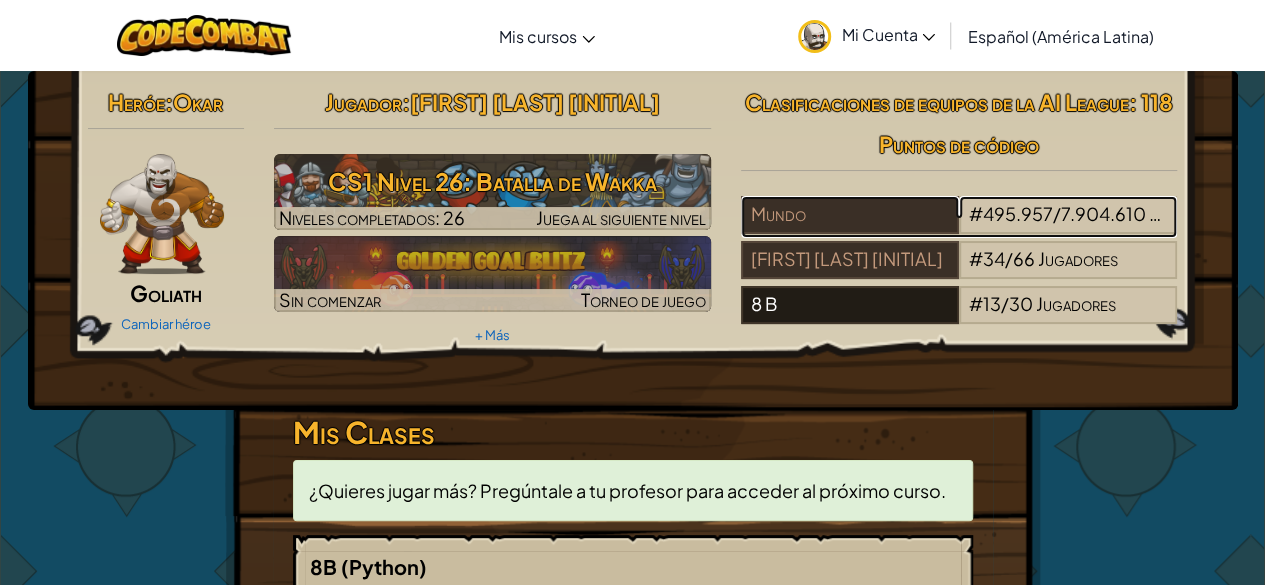 scroll, scrollTop: 100, scrollLeft: 0, axis: vertical 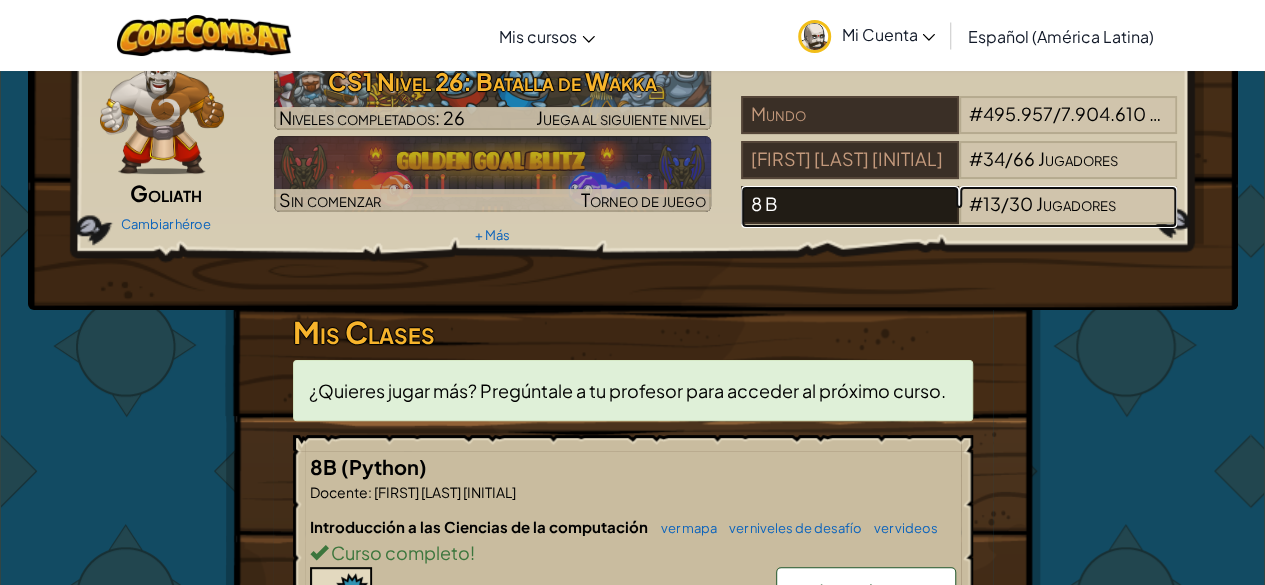 click on "8 B" at bounding box center [850, 205] 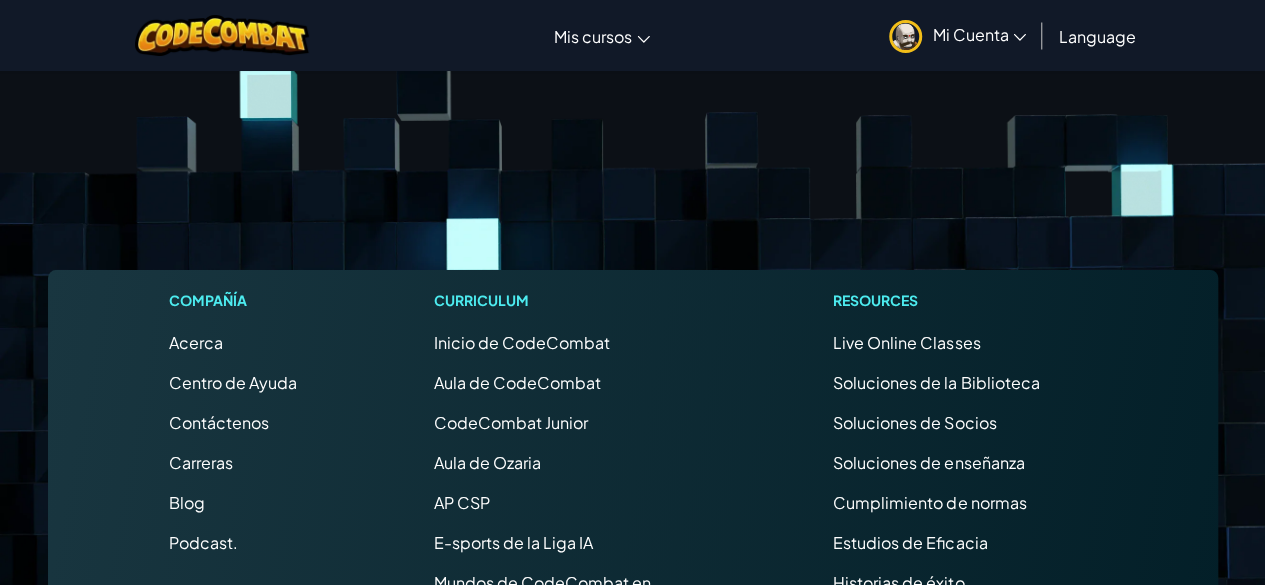 scroll, scrollTop: 0, scrollLeft: 0, axis: both 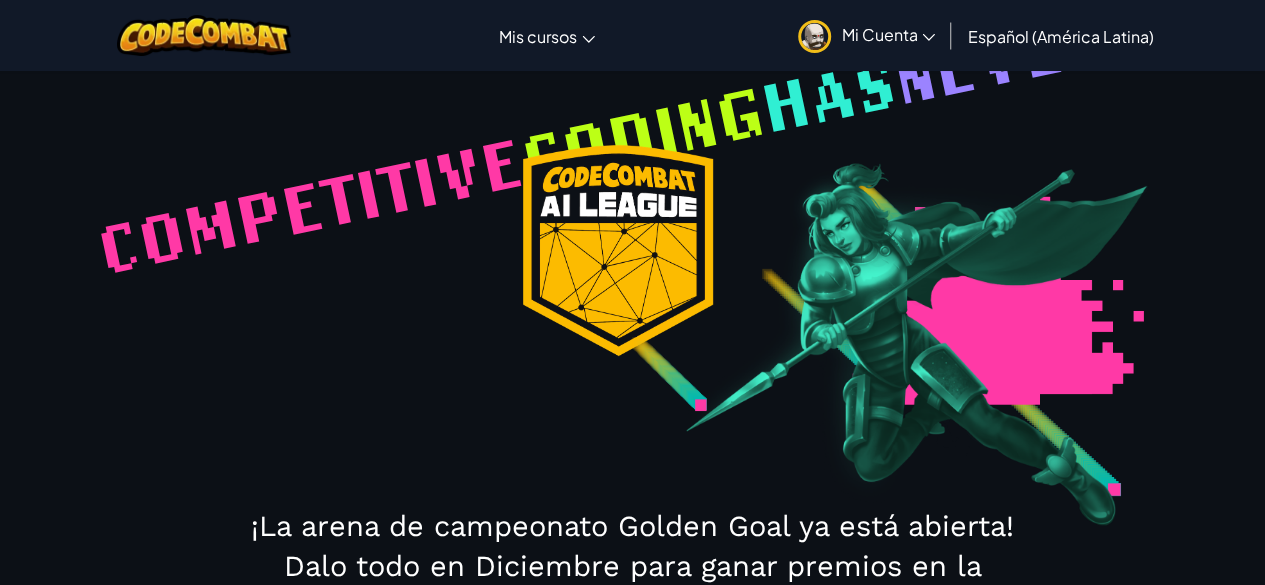 select on "686fc204a35b59c04e52a7b5" 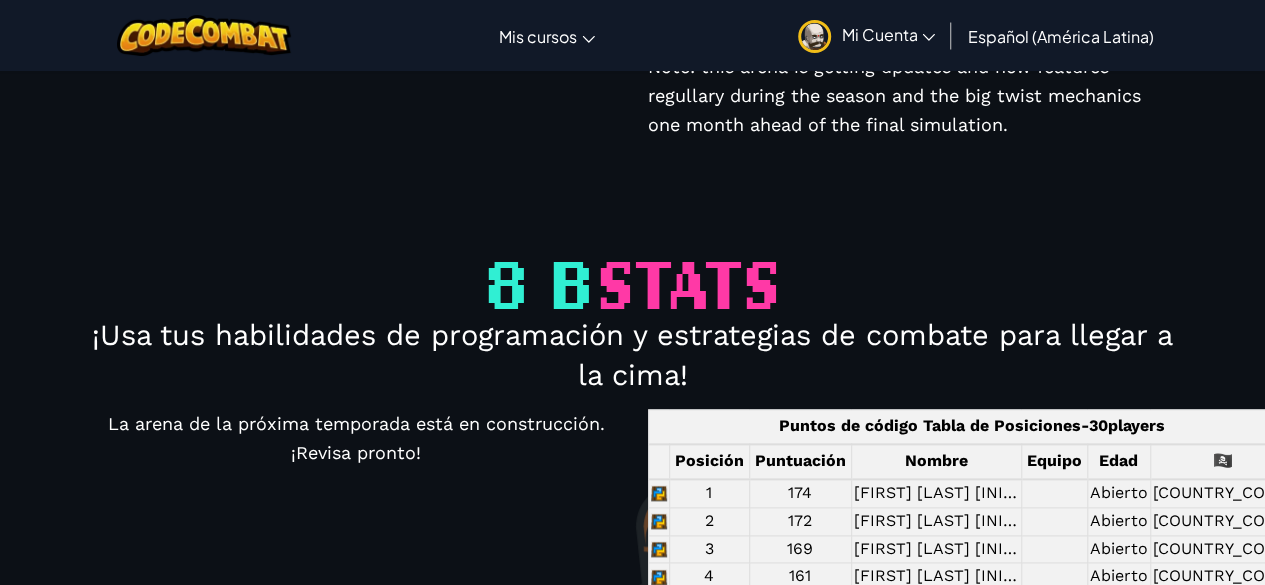 scroll, scrollTop: 967, scrollLeft: 0, axis: vertical 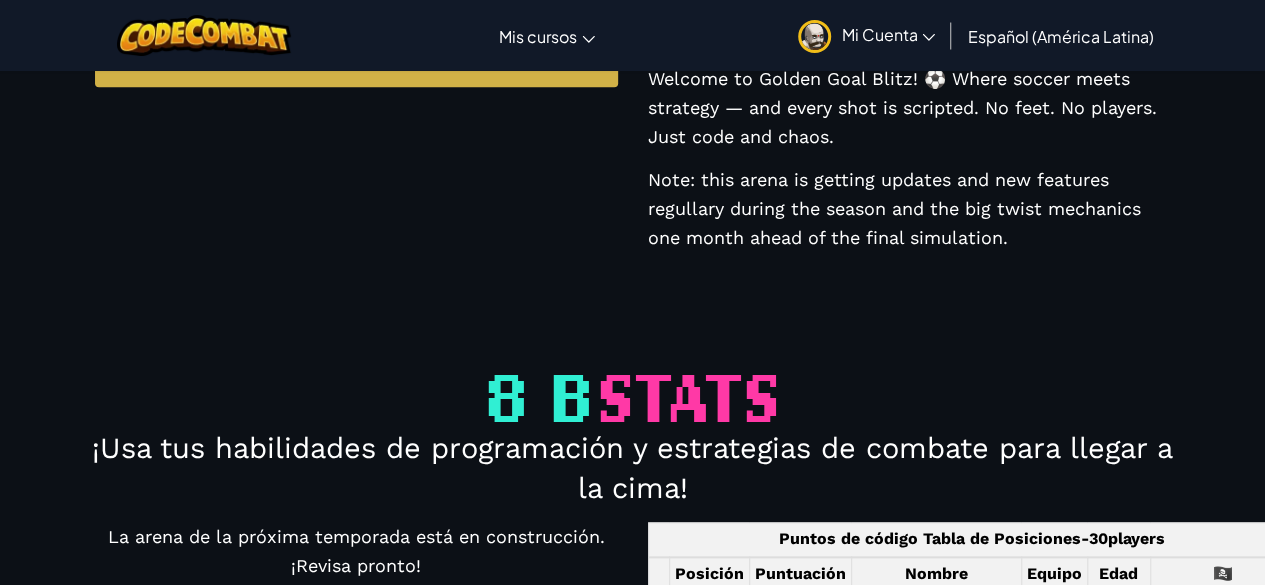 click on "Posición" at bounding box center (159, -40) 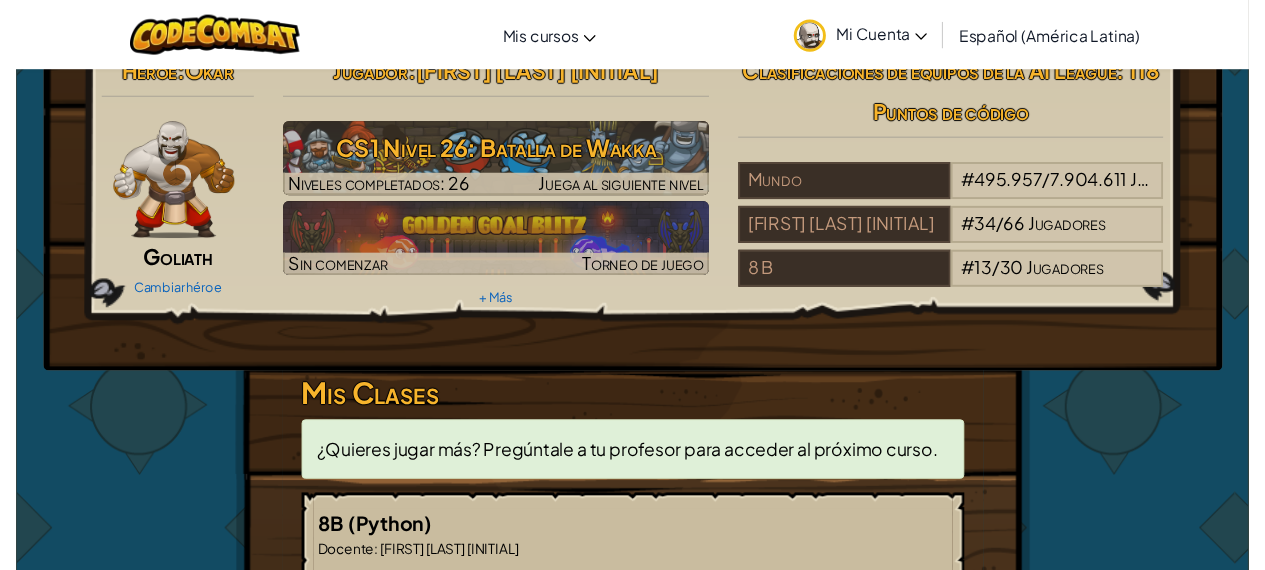 scroll, scrollTop: 0, scrollLeft: 0, axis: both 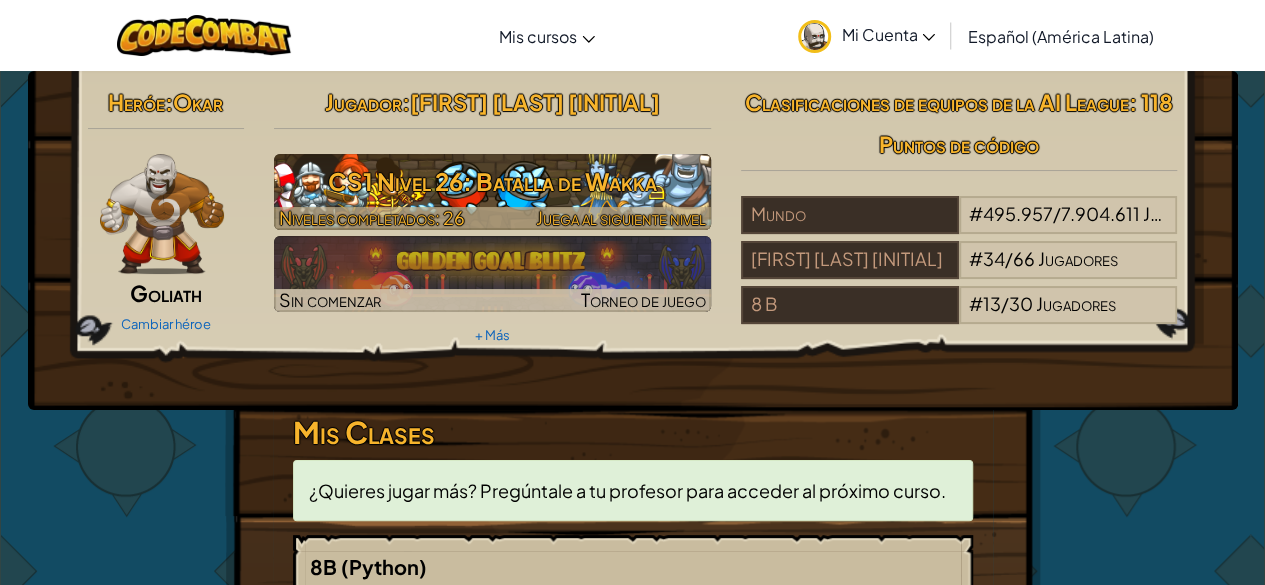 click on "Juega al siguiente nivel" at bounding box center (621, 217) 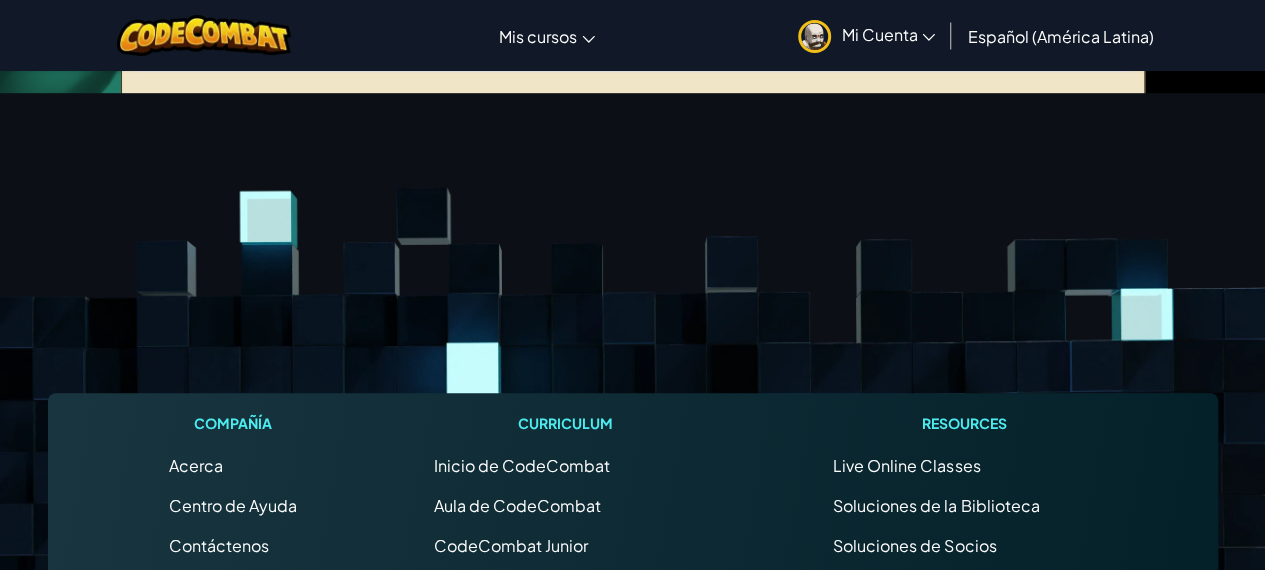 scroll, scrollTop: 400, scrollLeft: 0, axis: vertical 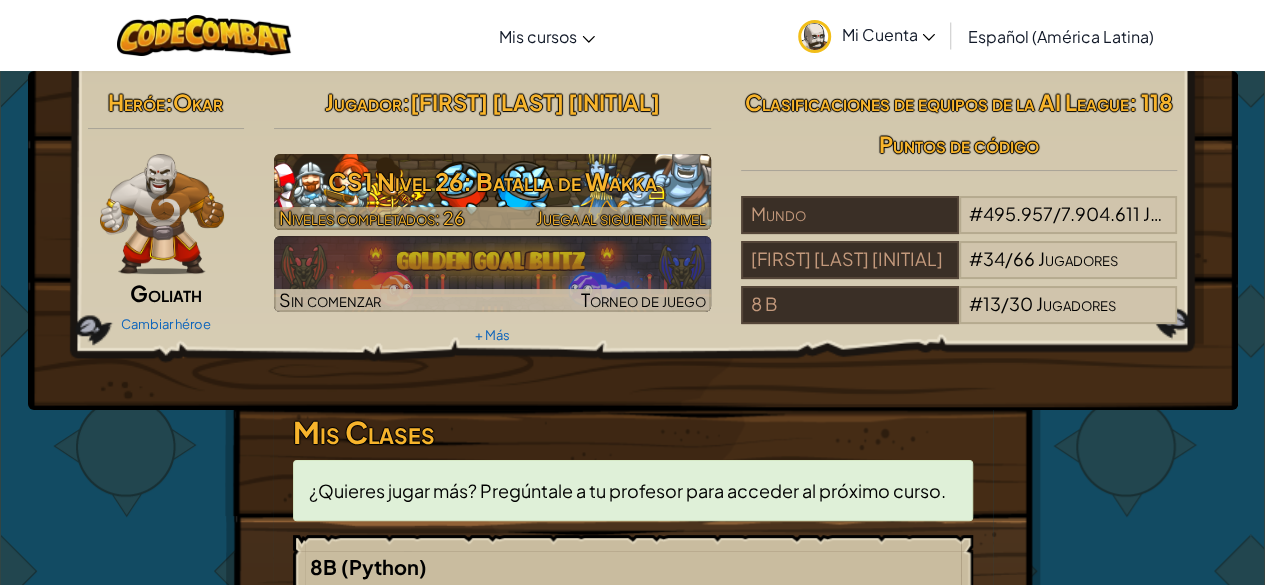 click on "CS1 Nivel 26: Batalla de Wakka" at bounding box center [492, 181] 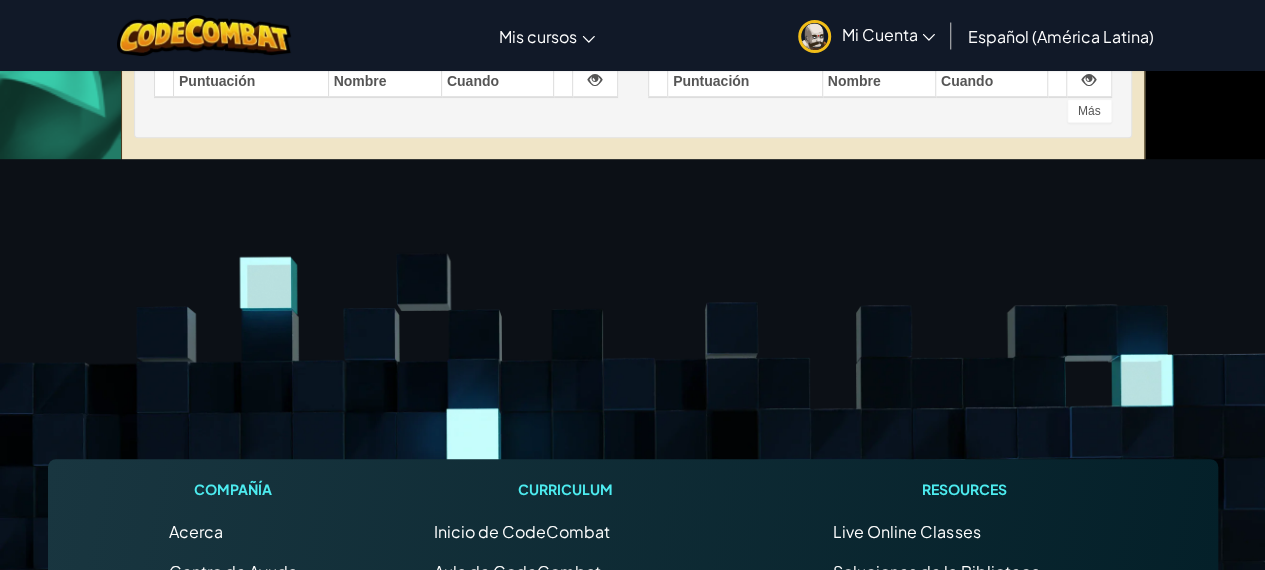 scroll, scrollTop: 600, scrollLeft: 0, axis: vertical 